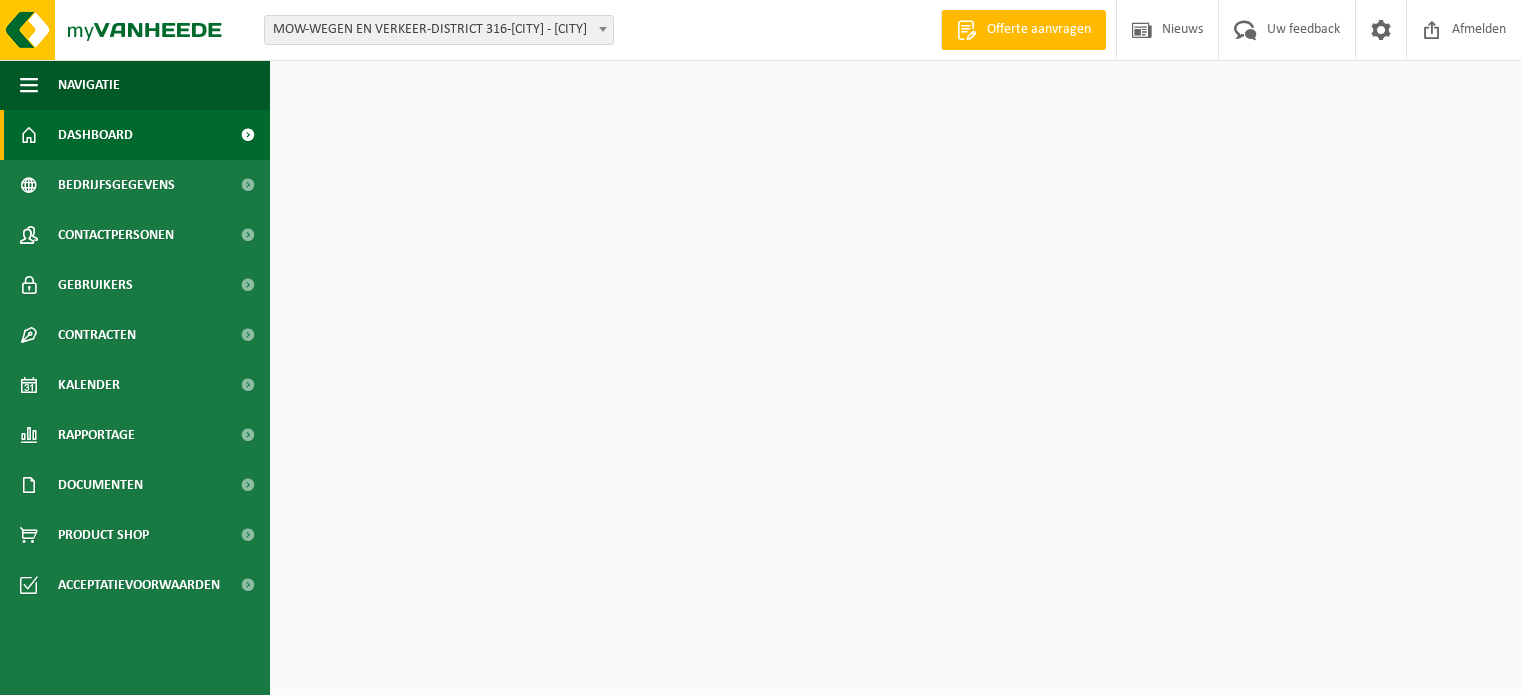 scroll, scrollTop: 0, scrollLeft: 0, axis: both 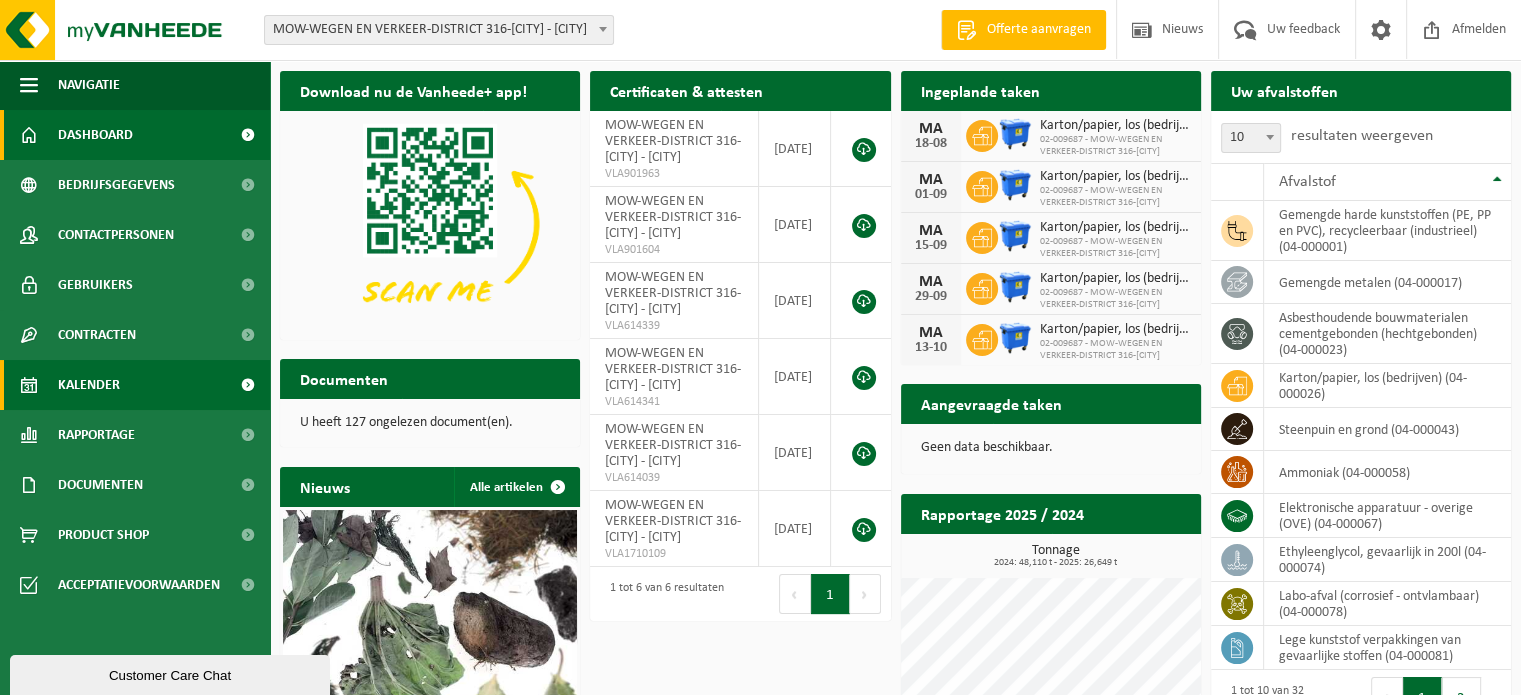click on "Kalender" at bounding box center [89, 385] 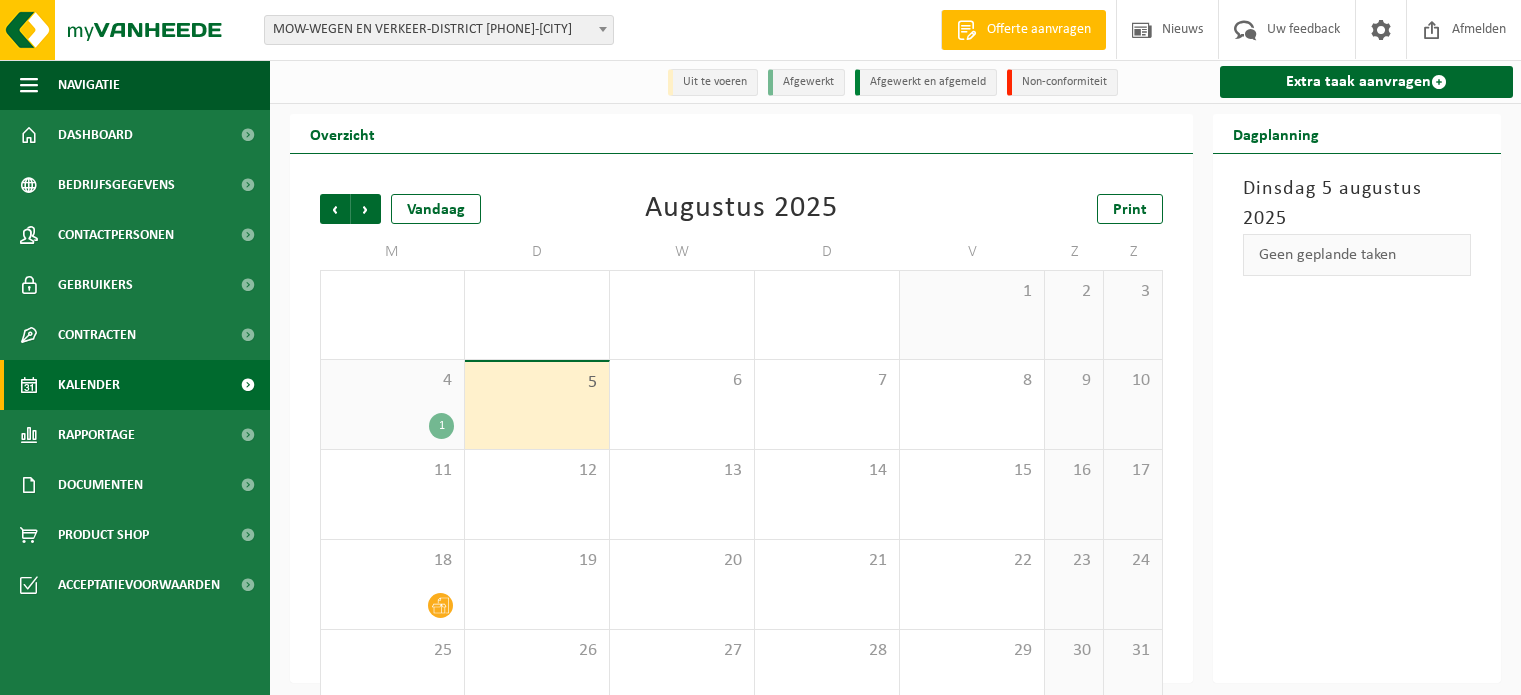scroll, scrollTop: 0, scrollLeft: 0, axis: both 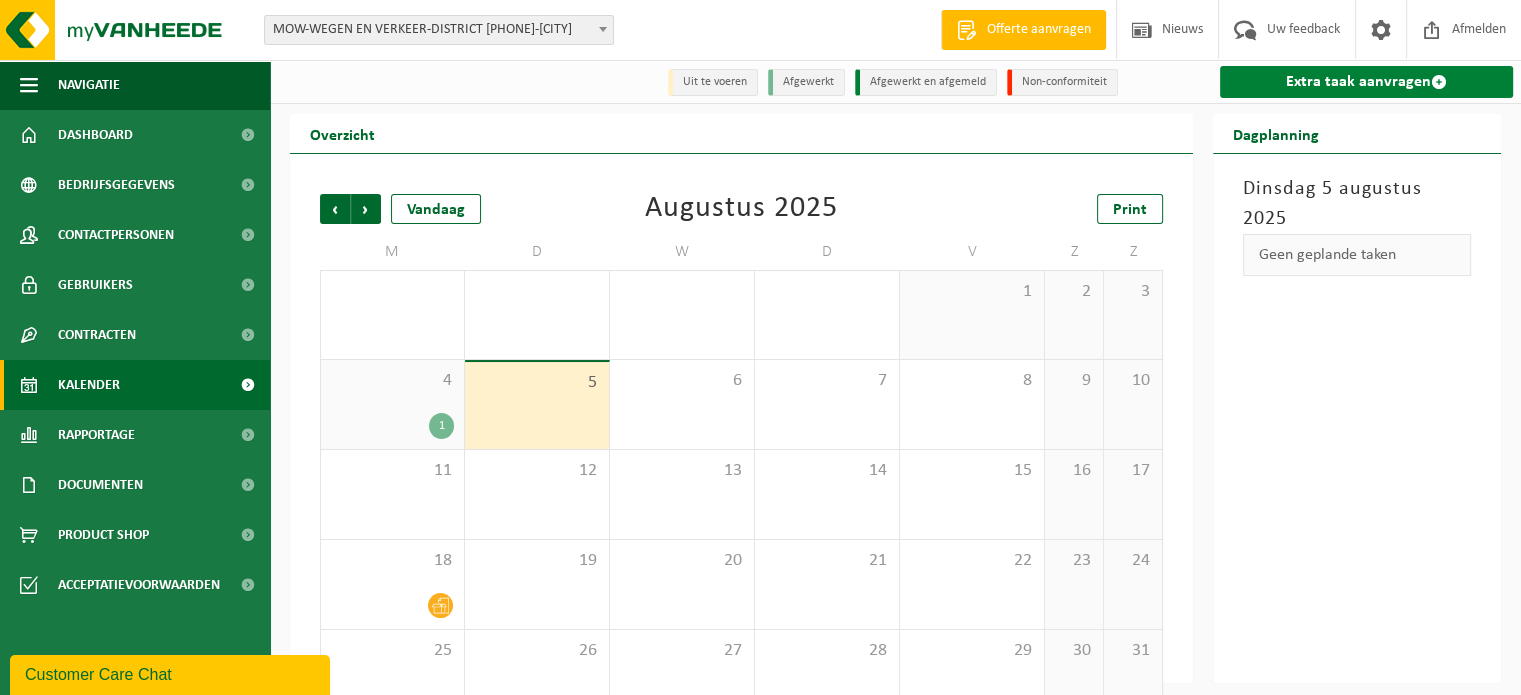 click on "Extra taak aanvragen" at bounding box center (1366, 82) 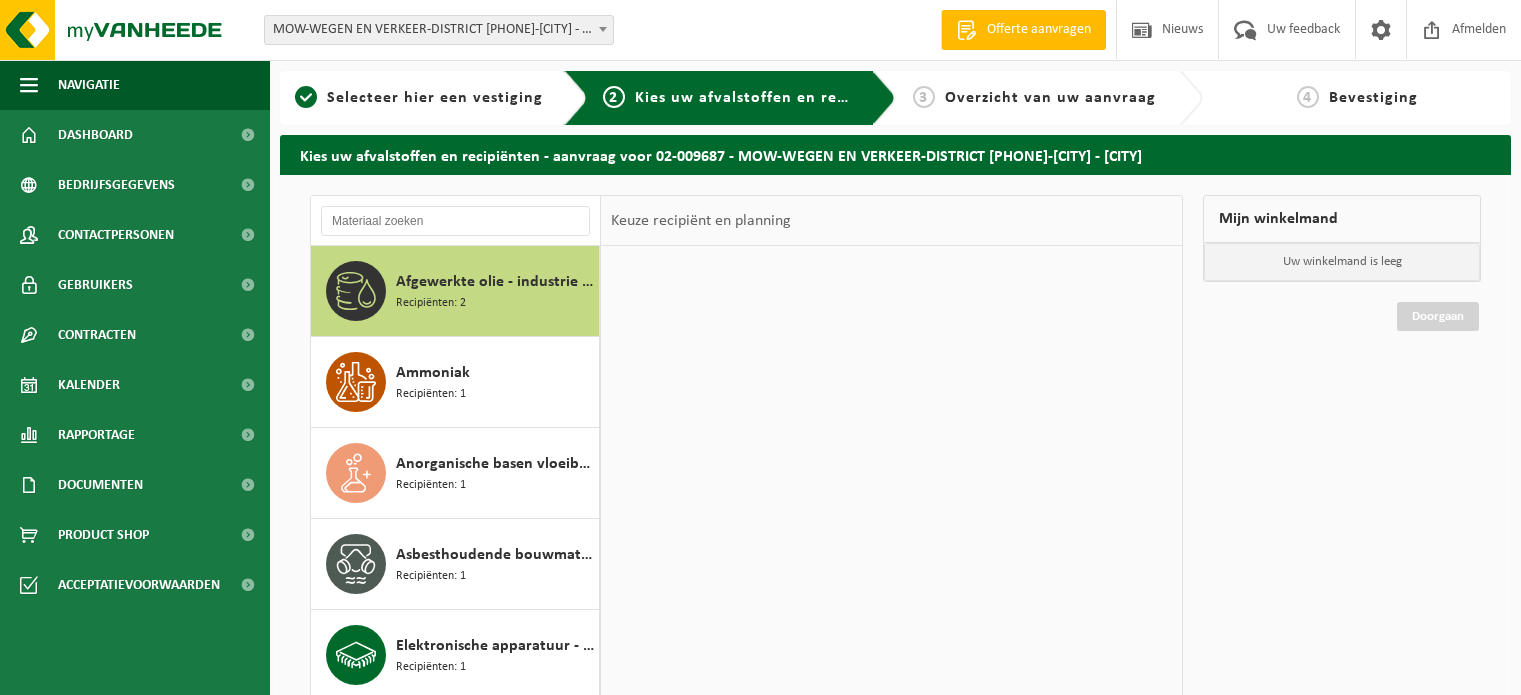 scroll, scrollTop: 0, scrollLeft: 0, axis: both 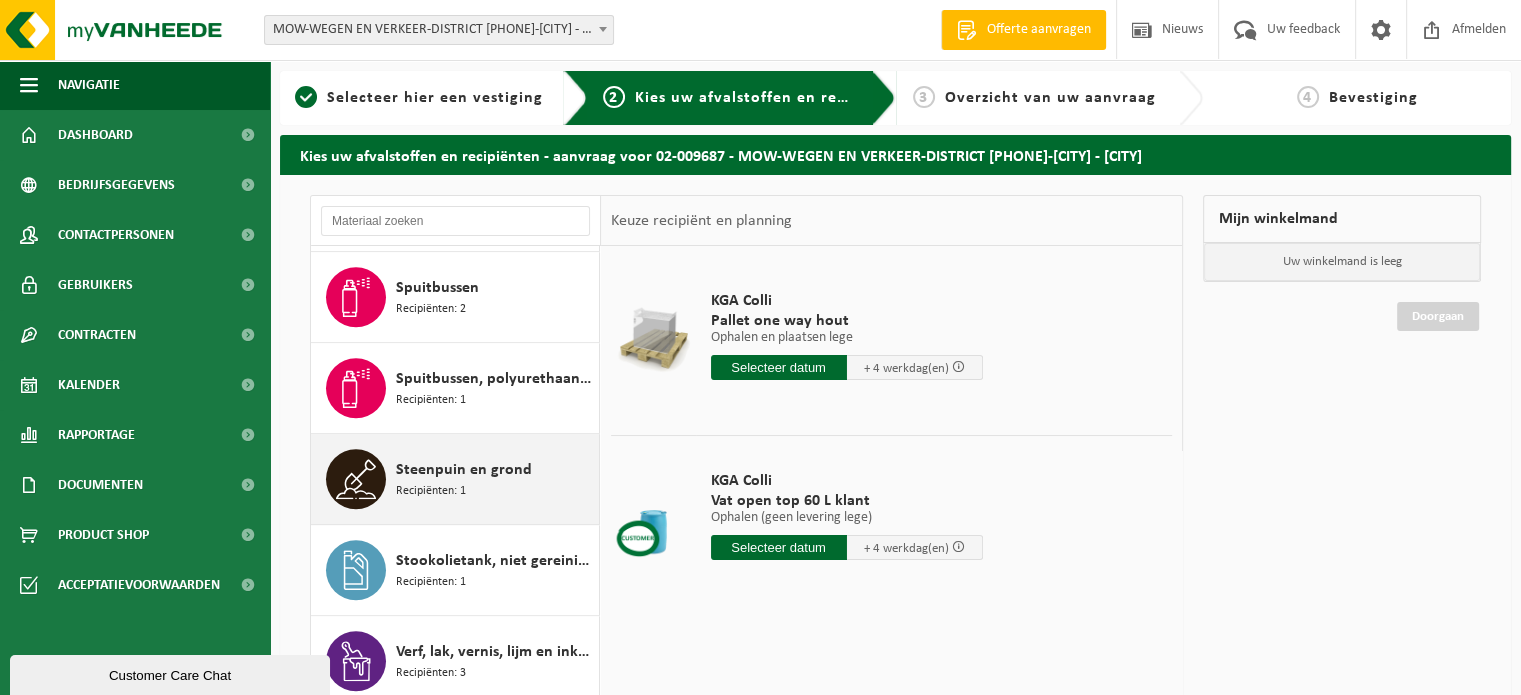click on "Recipiënten: 1" at bounding box center (431, 491) 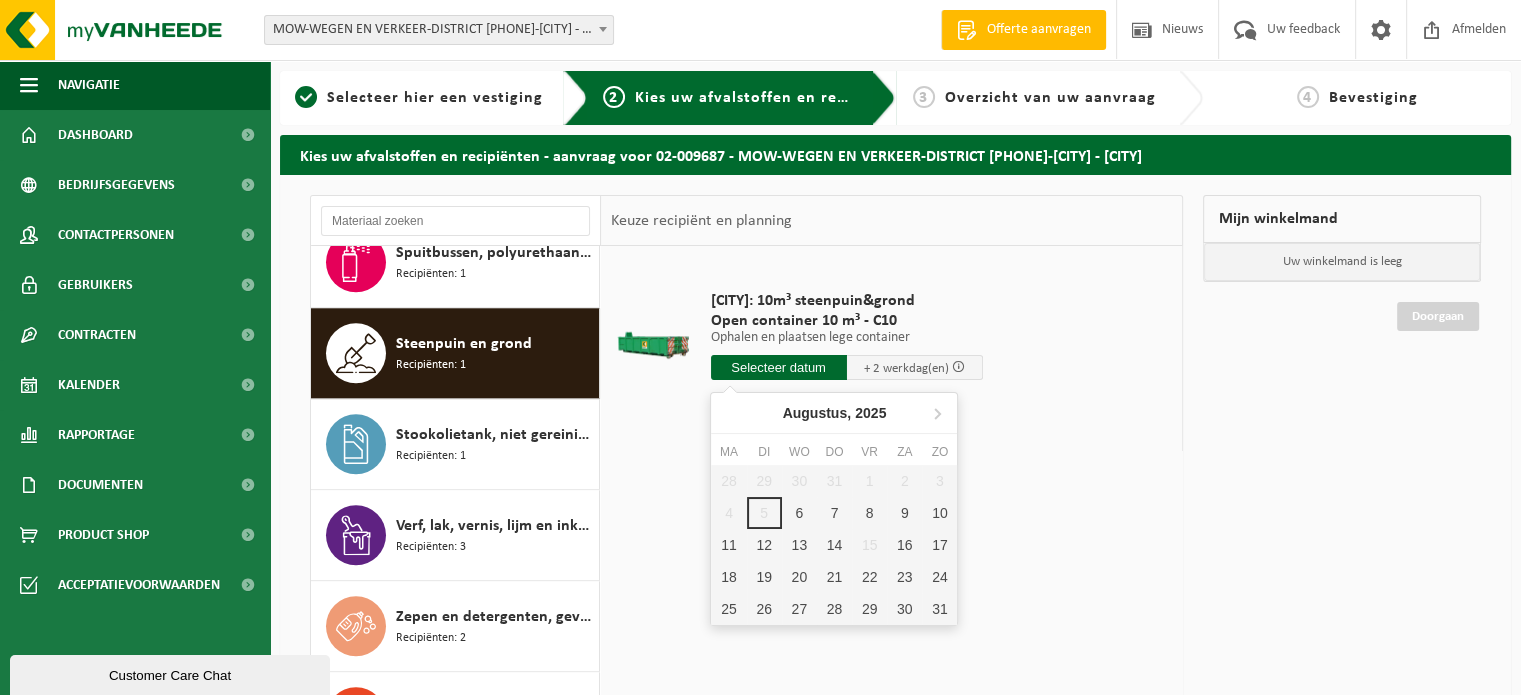 click at bounding box center [779, 367] 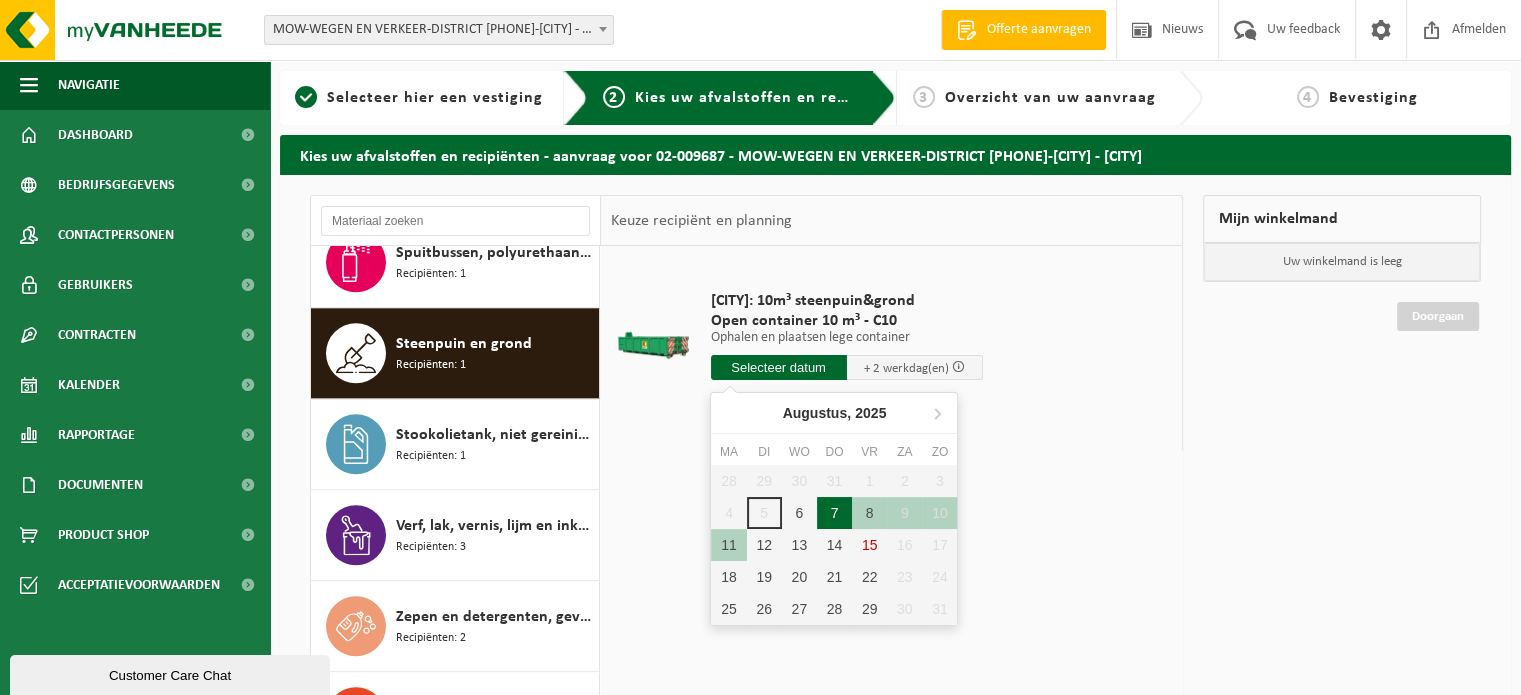 click on "7" at bounding box center (834, 513) 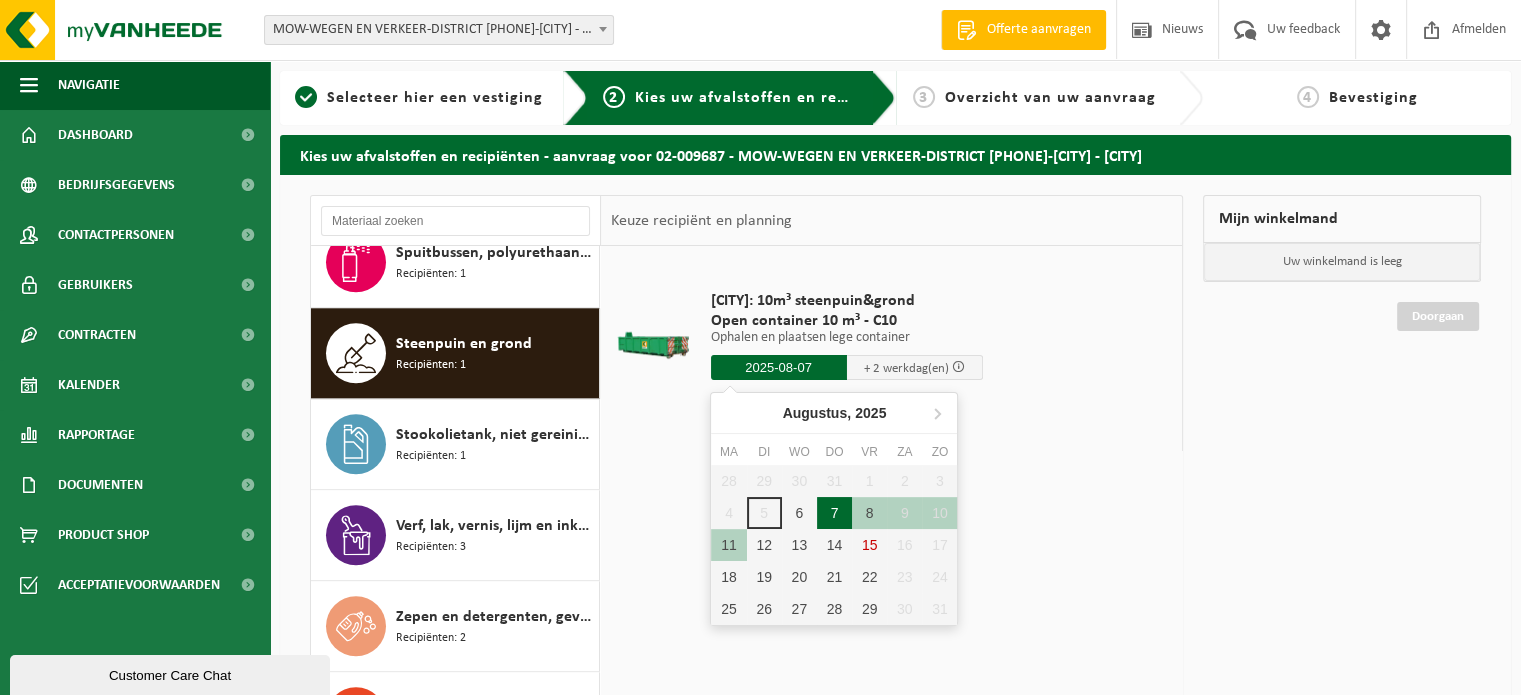 type on "Van 2025-08-07" 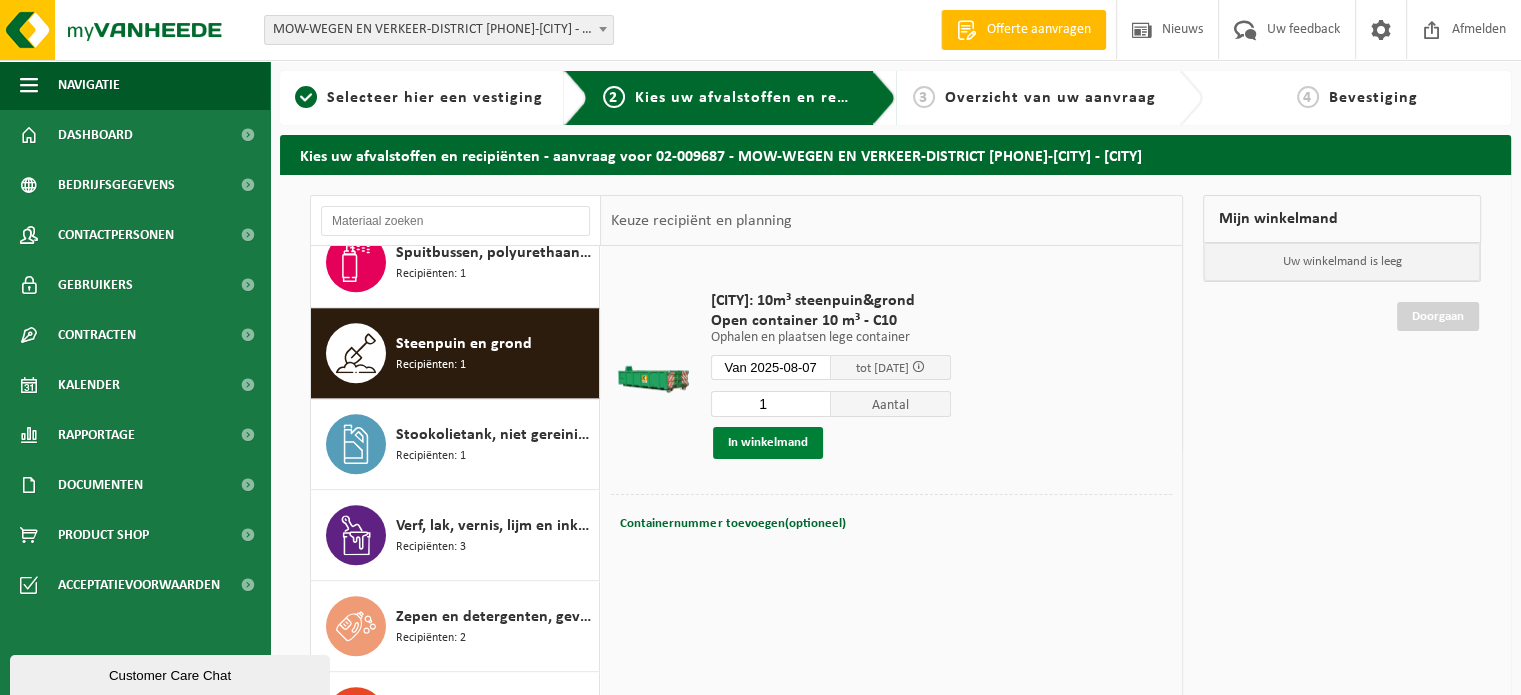 click on "In winkelmand" at bounding box center (768, 443) 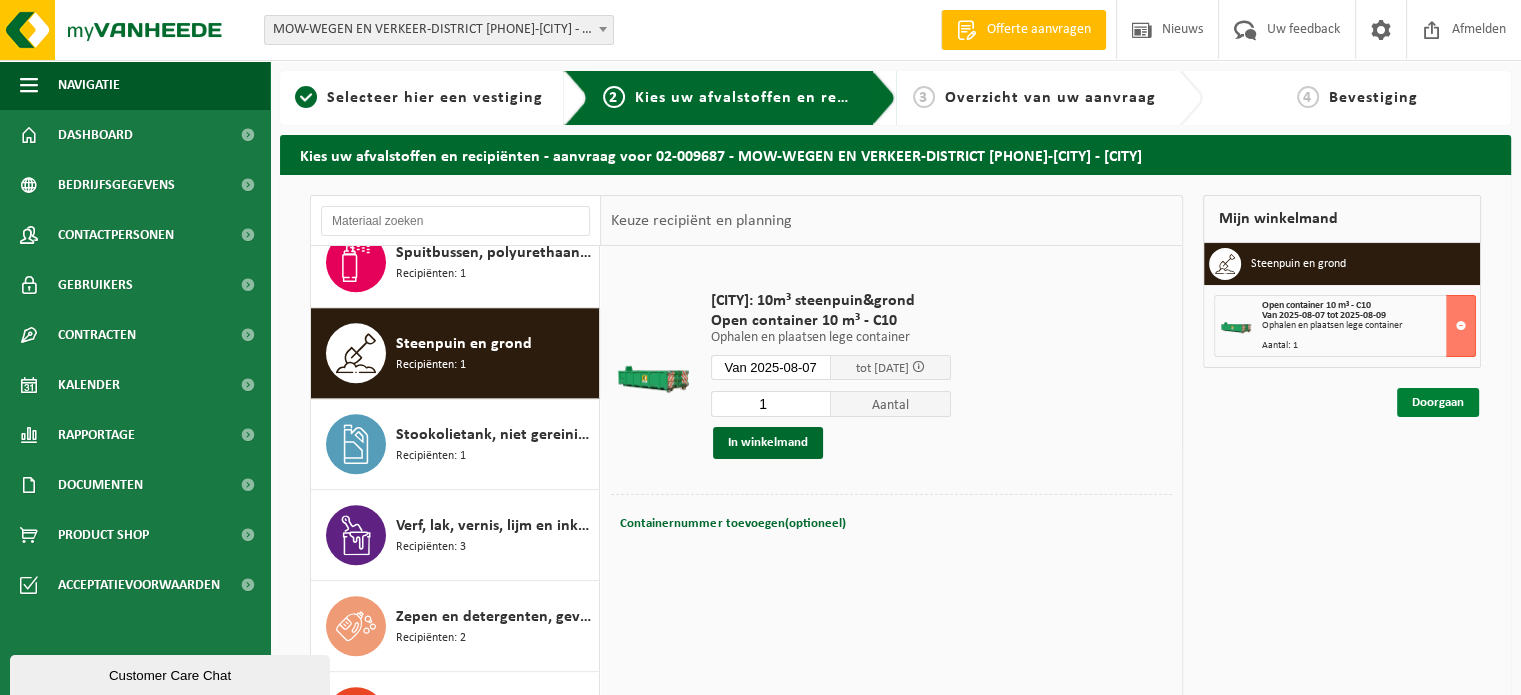 click on "Doorgaan" at bounding box center [1438, 402] 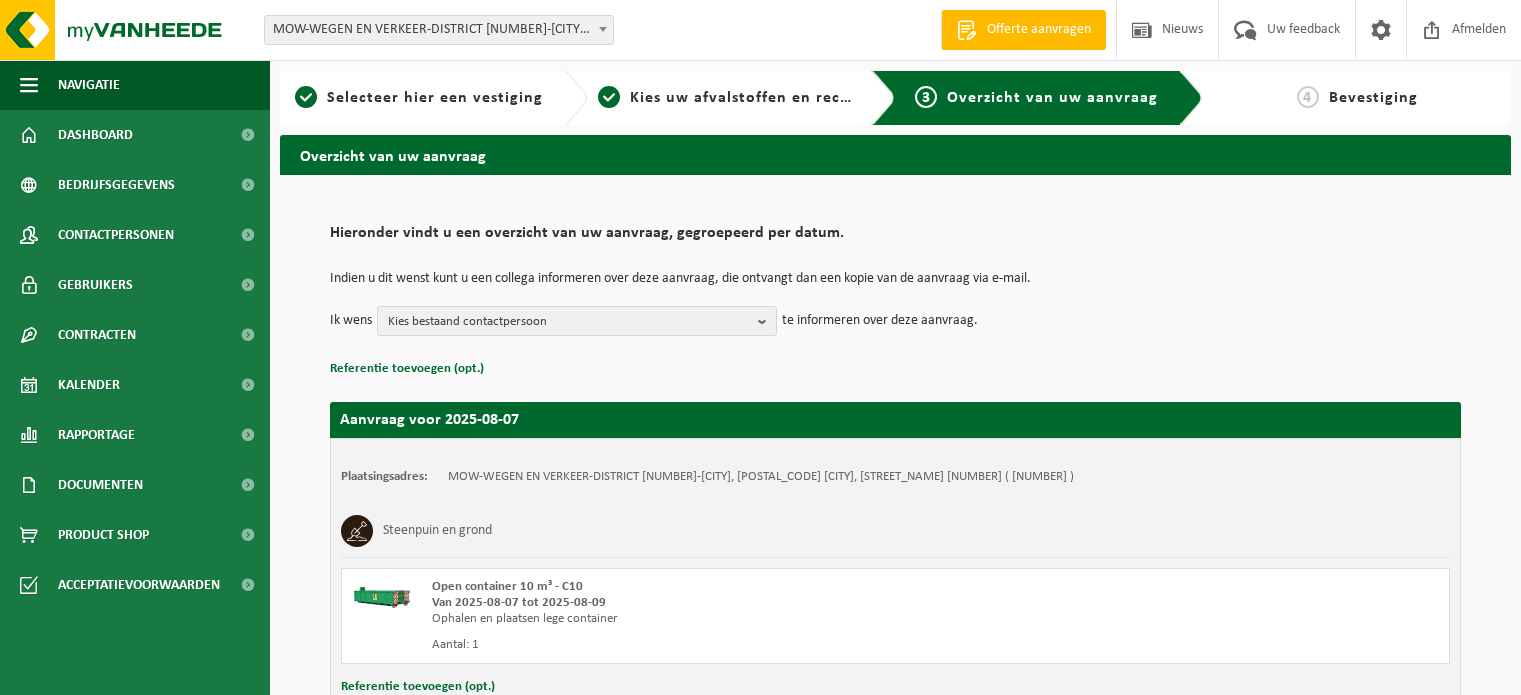 scroll, scrollTop: 0, scrollLeft: 0, axis: both 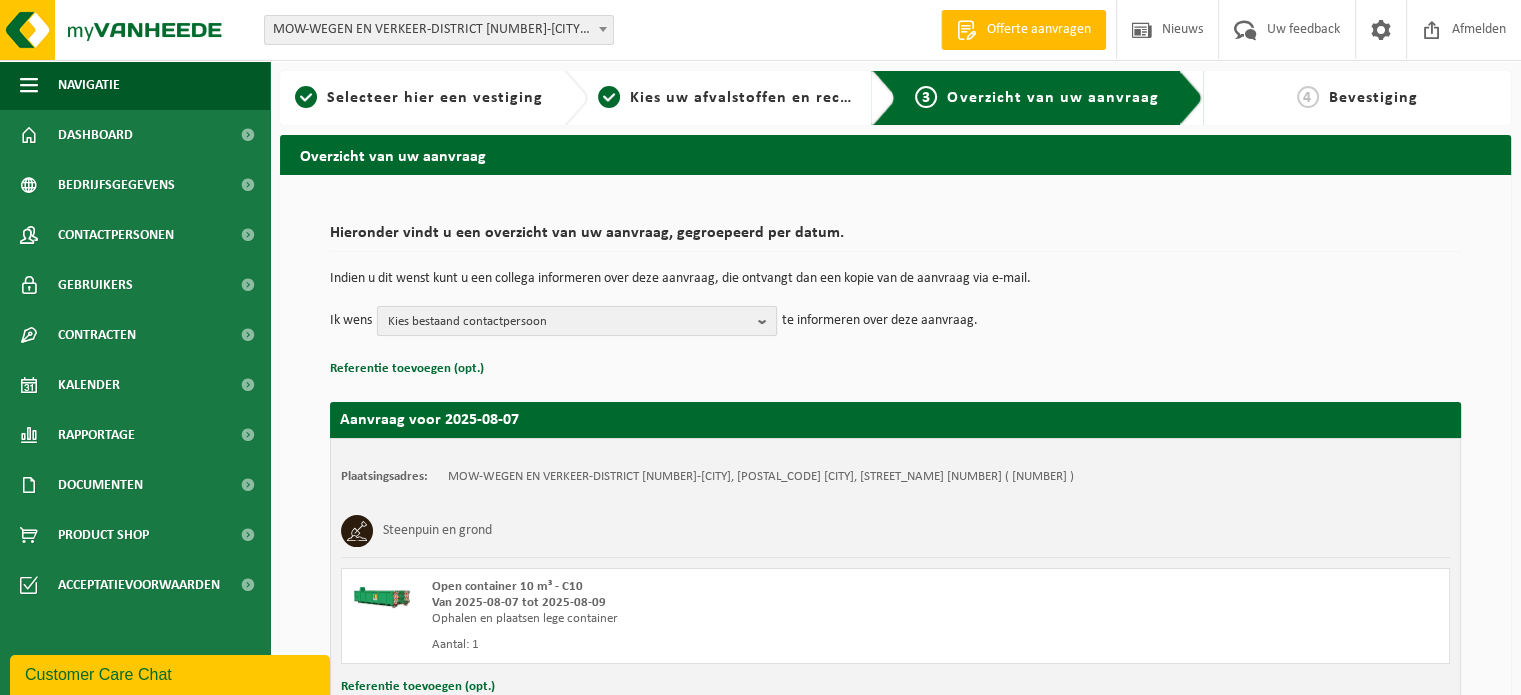 click at bounding box center (767, 321) 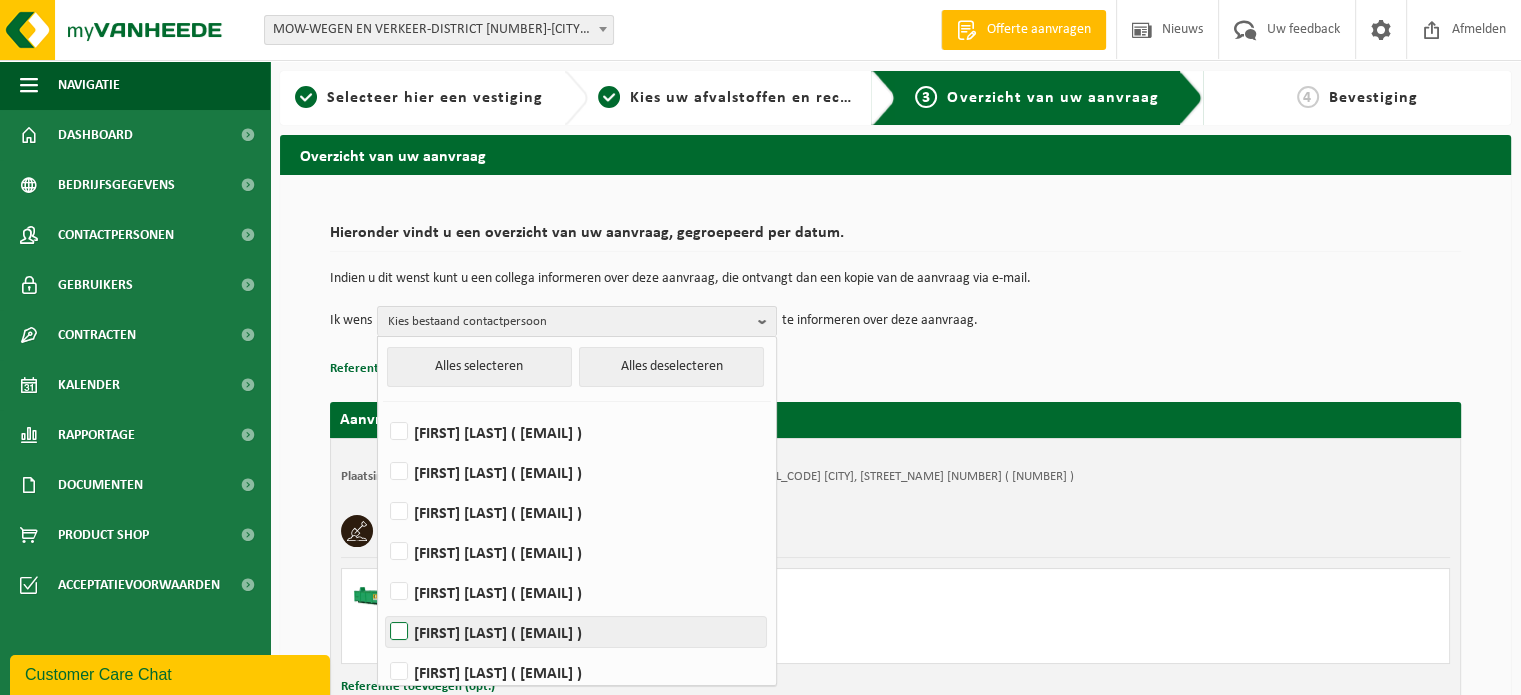 click on "Liesbet Scheir ( liesbet.scheir@mow.vlaanderen.be )" at bounding box center (576, 632) 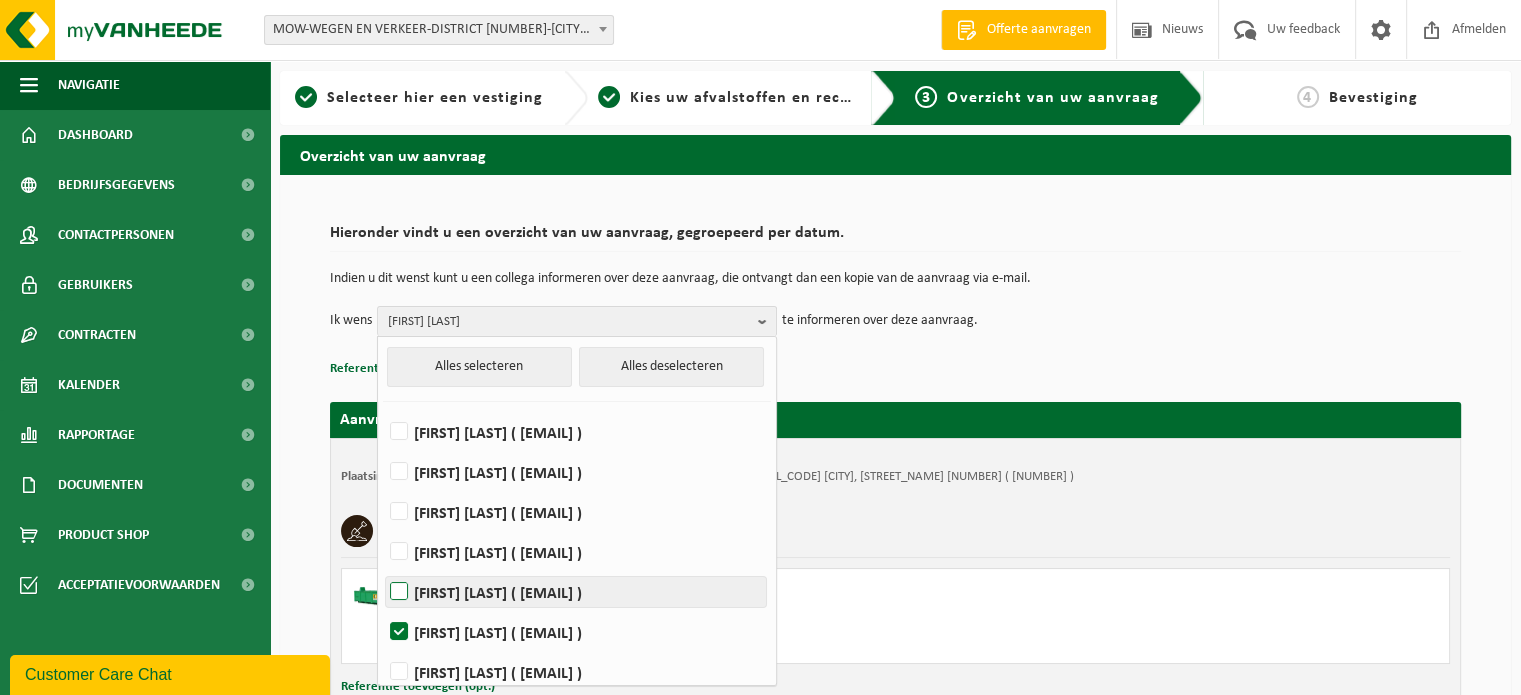 click on "Bart Rogolle ( bart.rogolle@mow.vlaanderen.be )" at bounding box center [576, 592] 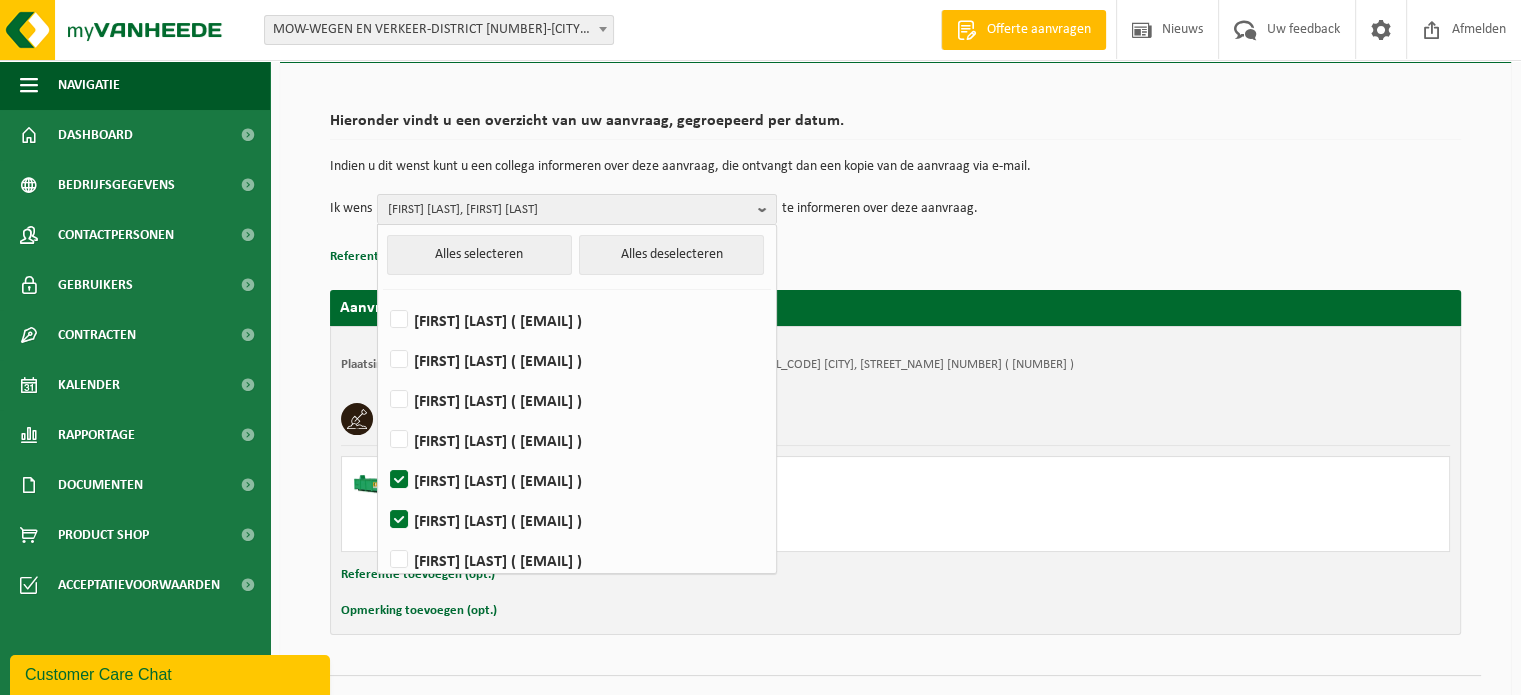 scroll, scrollTop: 151, scrollLeft: 0, axis: vertical 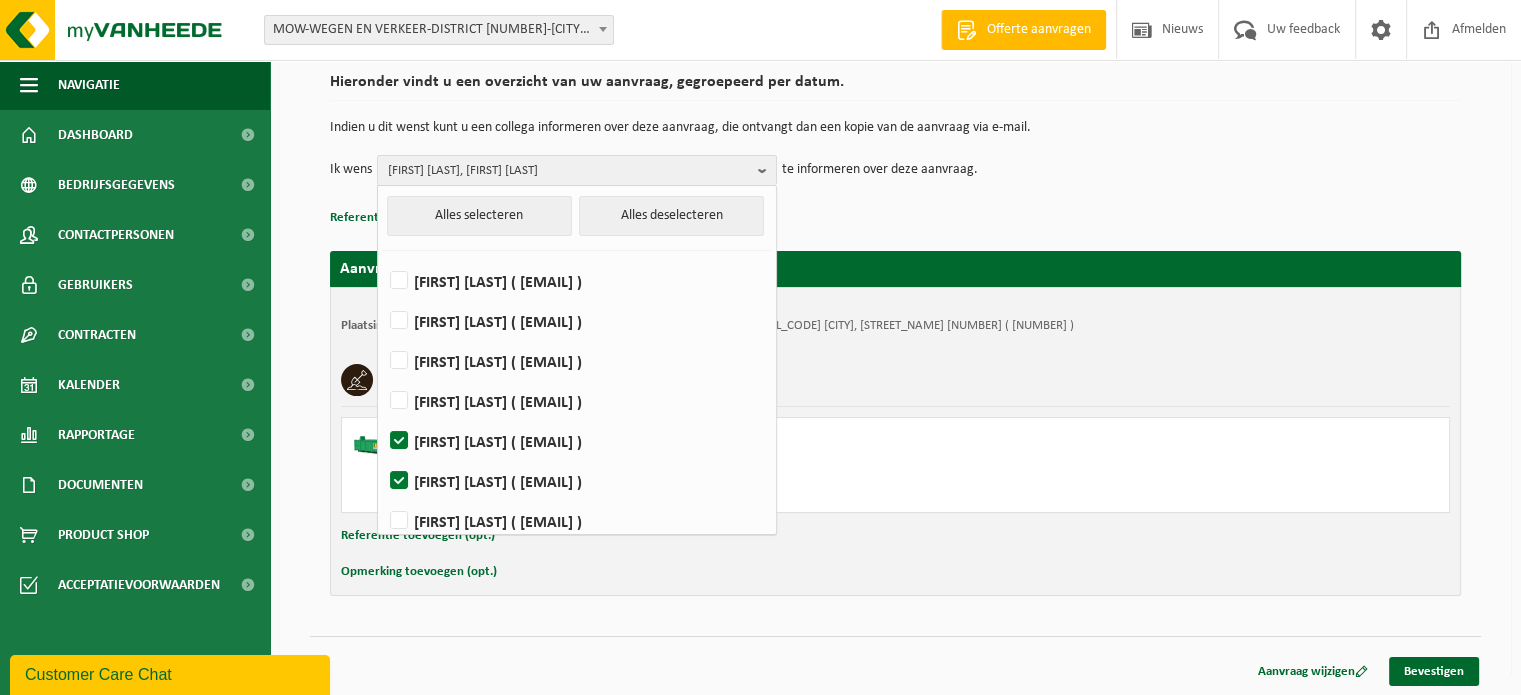 click on "Ik wens        Bart Rogolle, Liesbet Scheir                   Alles selecteren Alles deselecteren         FREDERIC CRABBE ( frederic.crabbe@mow.vlaanderen.be )         STIJN DESCHILDER ( stijn.deschilder@mow.vlaanderen.be )         CHRISTINE DEWITTE ( christine.dewitte@mow.vlaanderen.be )         RIK LOYSON ( rik.loyson@mow.vlaanderen.be )         Bart Rogolle ( bart.rogolle@mow.vlaanderen.be )         Liesbet Scheir ( liesbet.scheir@mow.vlaanderen.be )         SARAH TRIO ( sarah.trio@mow.vlaanderen.be )         WOUTER VANDERGHINSTE ( wouter.vanderghinste@mow.vlaanderen.be )              te informeren over deze aanvraag." at bounding box center [895, 170] 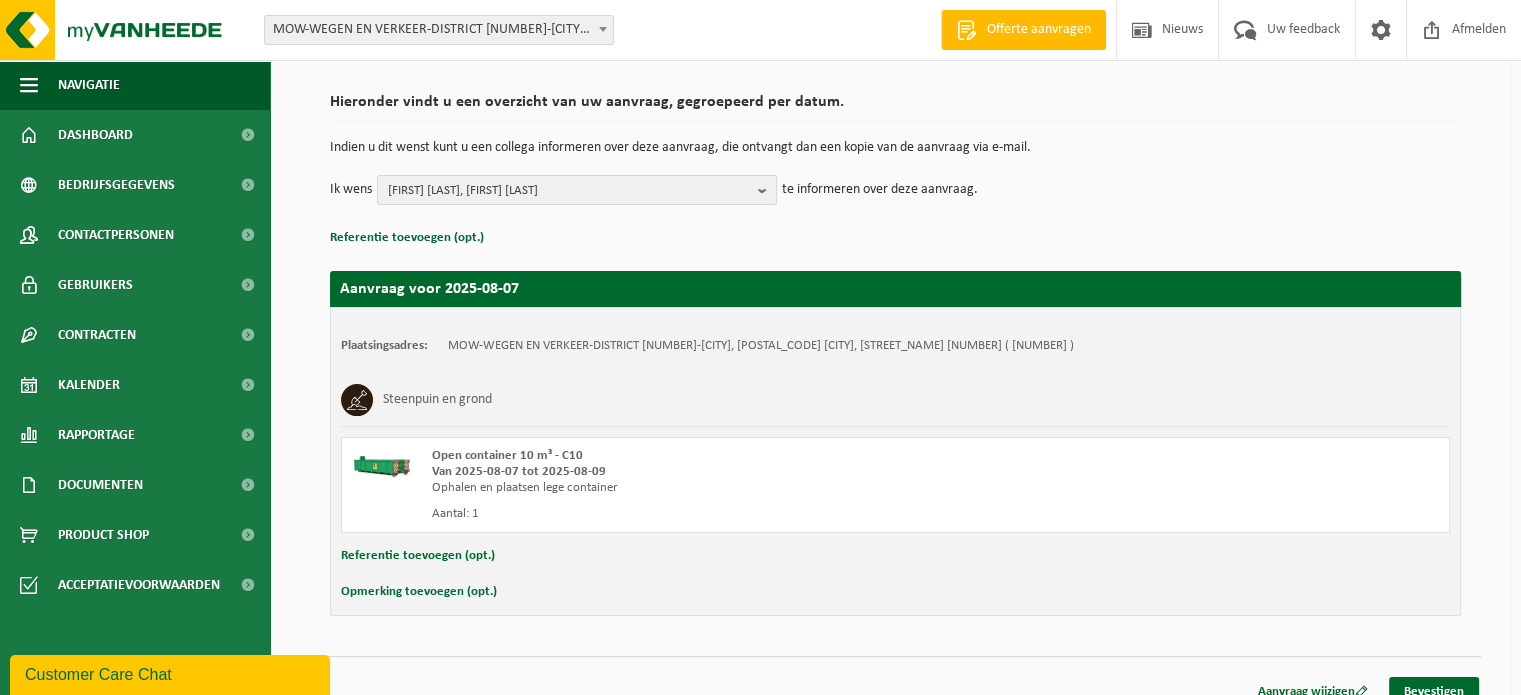 scroll, scrollTop: 151, scrollLeft: 0, axis: vertical 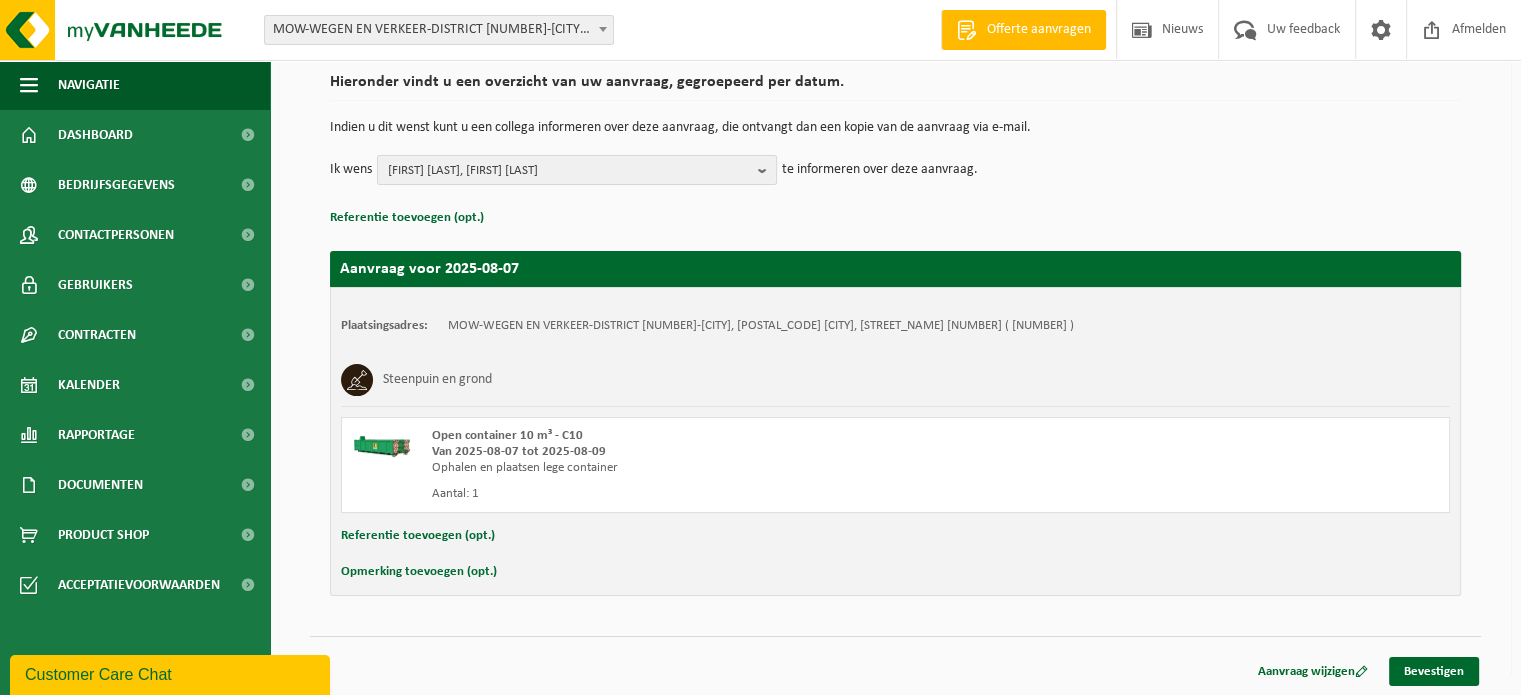 click on "Opmerking toevoegen (opt.)" at bounding box center [419, 572] 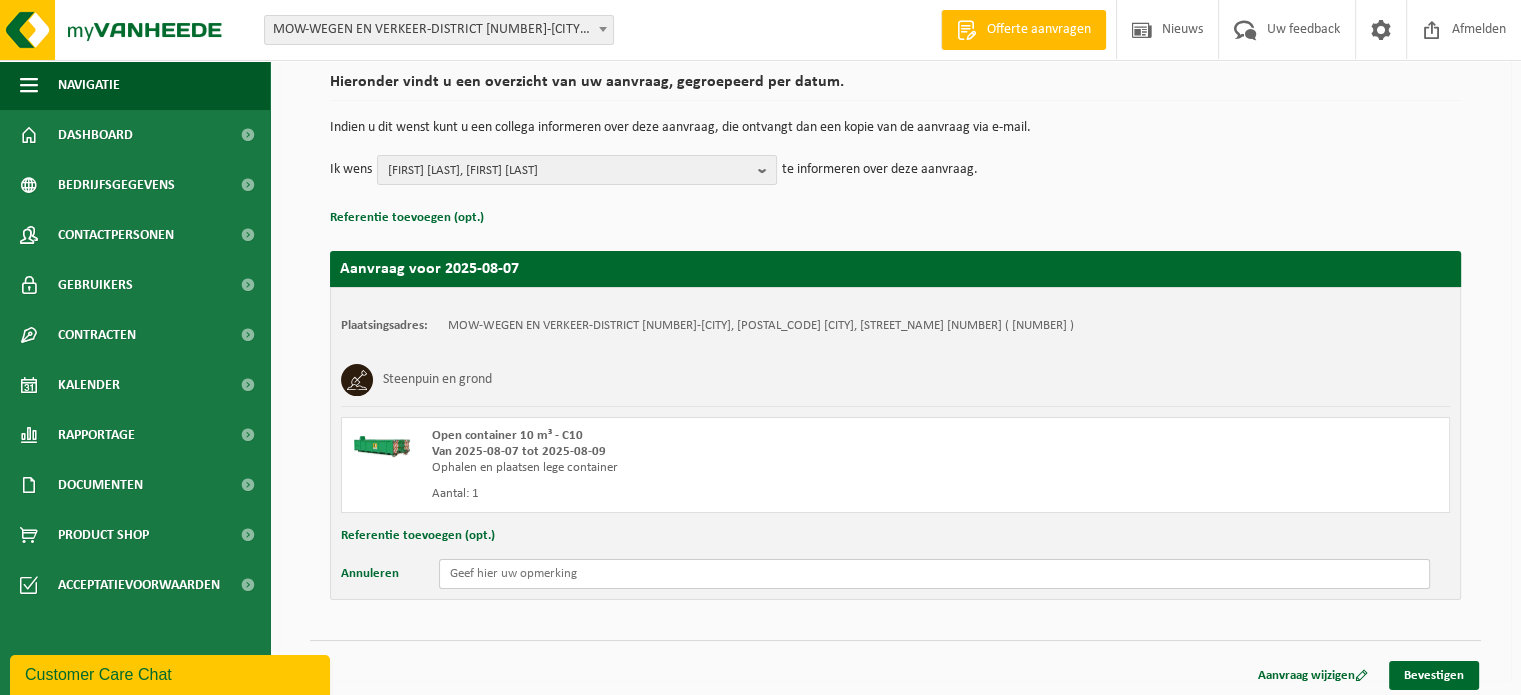 click at bounding box center [934, 574] 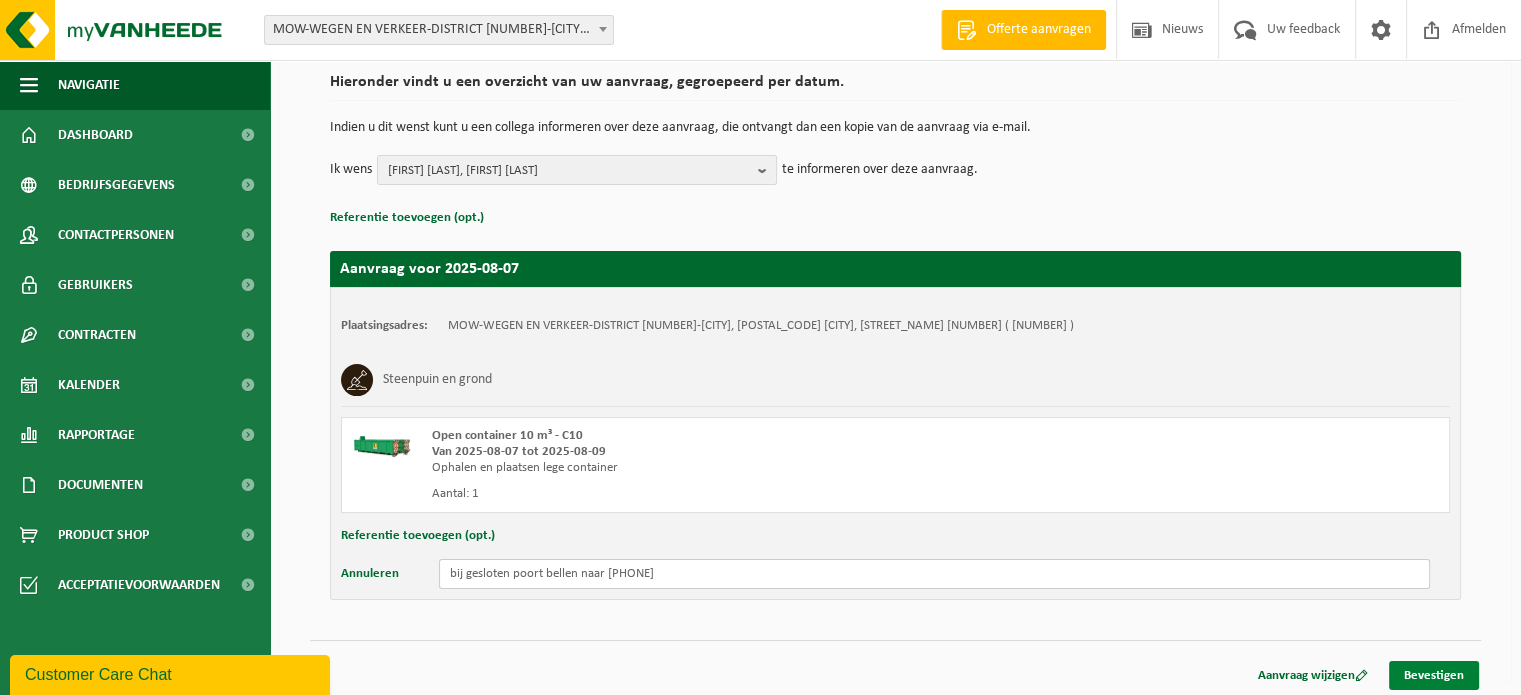 type on "bij gesloten poort bellen naar 0486/34 72 09" 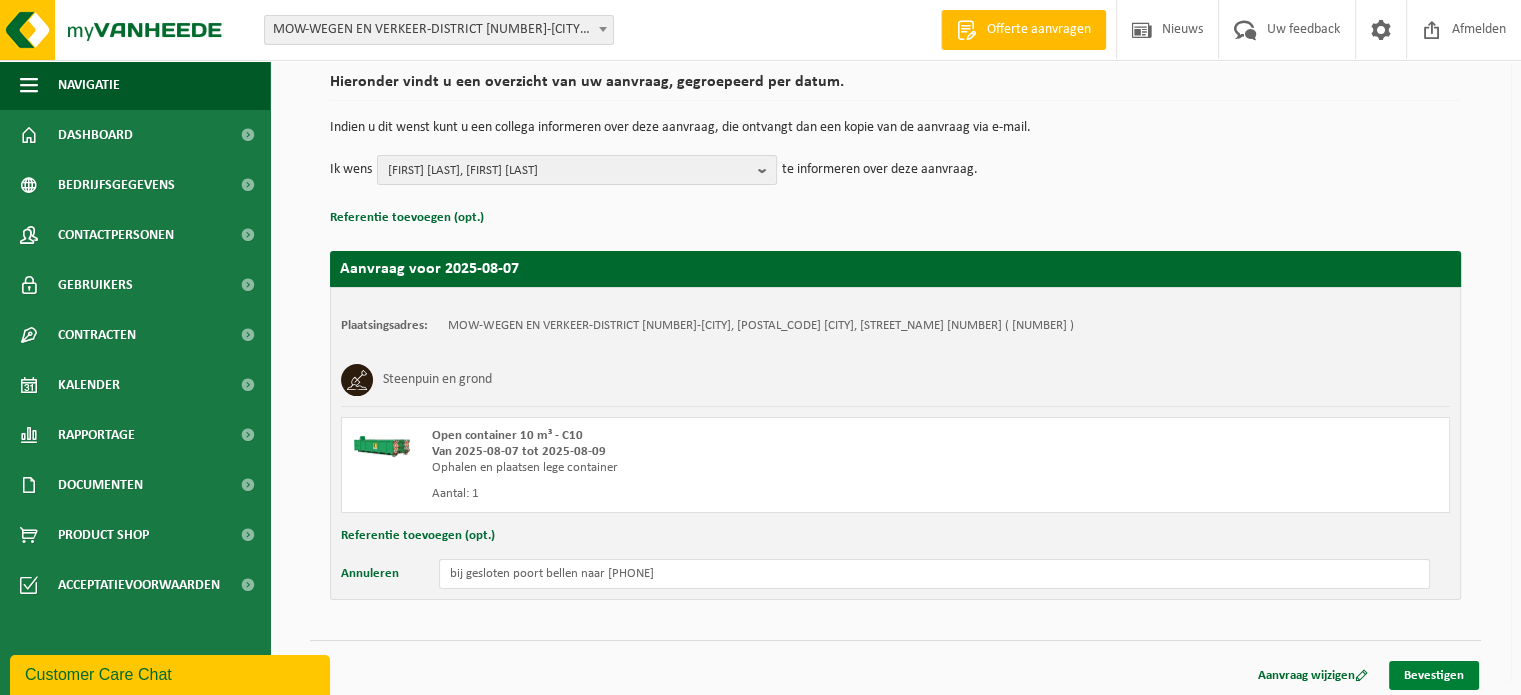 click on "Bevestigen" at bounding box center (1434, 675) 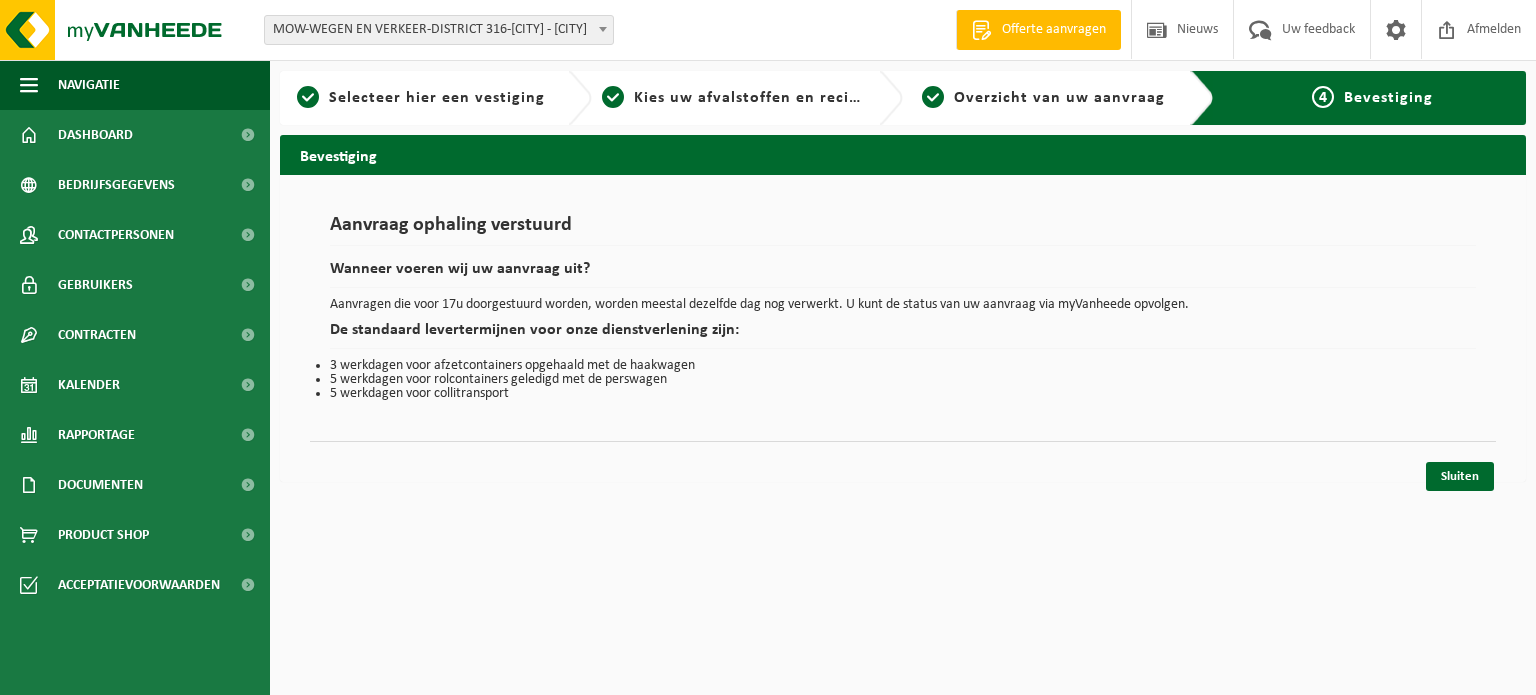 scroll, scrollTop: 0, scrollLeft: 0, axis: both 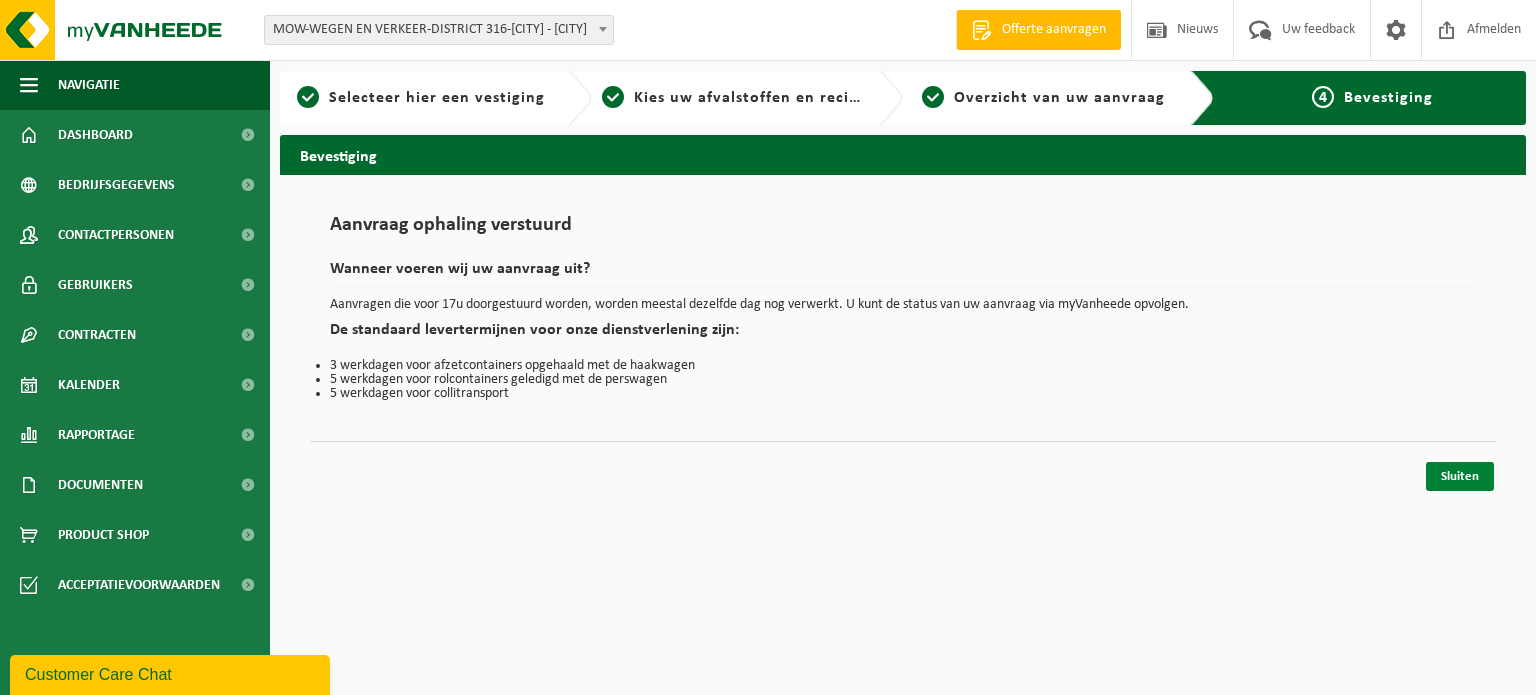 click on "Sluiten" at bounding box center (1460, 476) 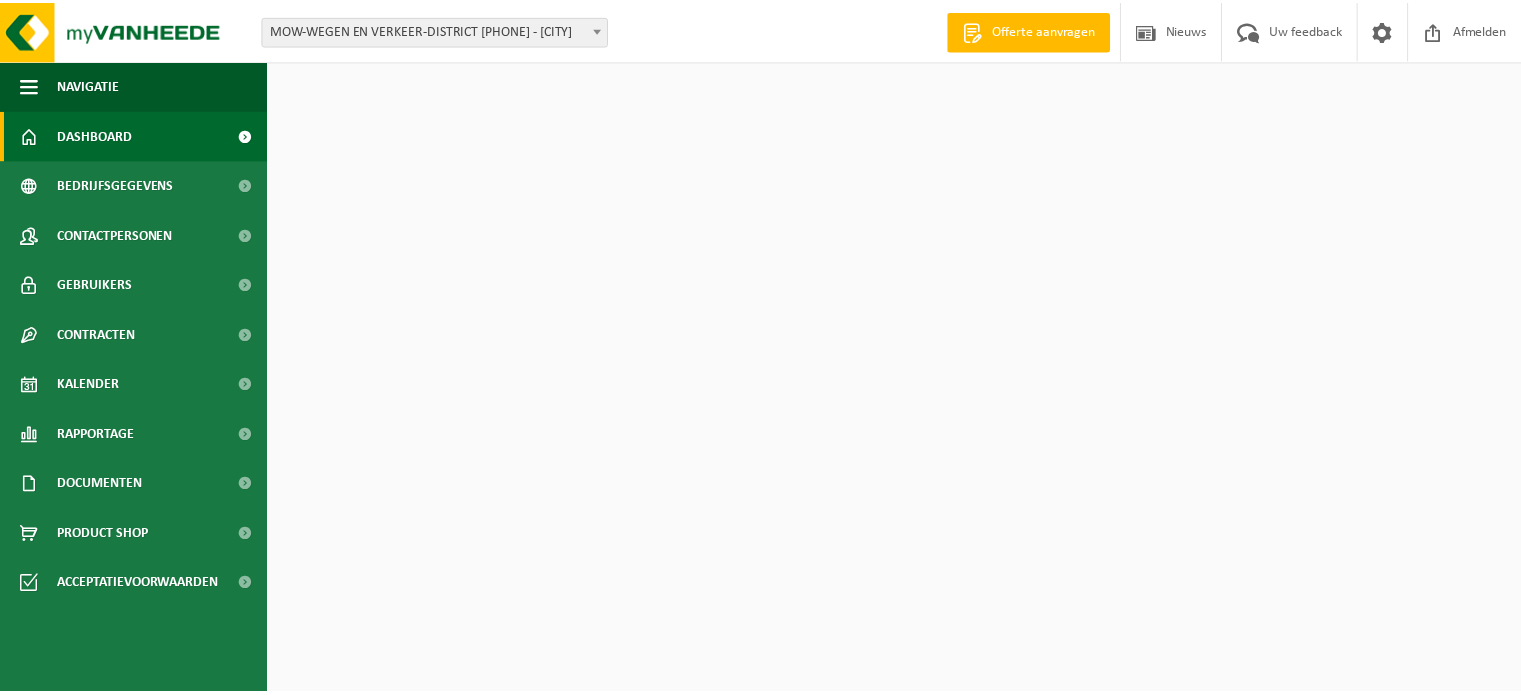 scroll, scrollTop: 0, scrollLeft: 0, axis: both 